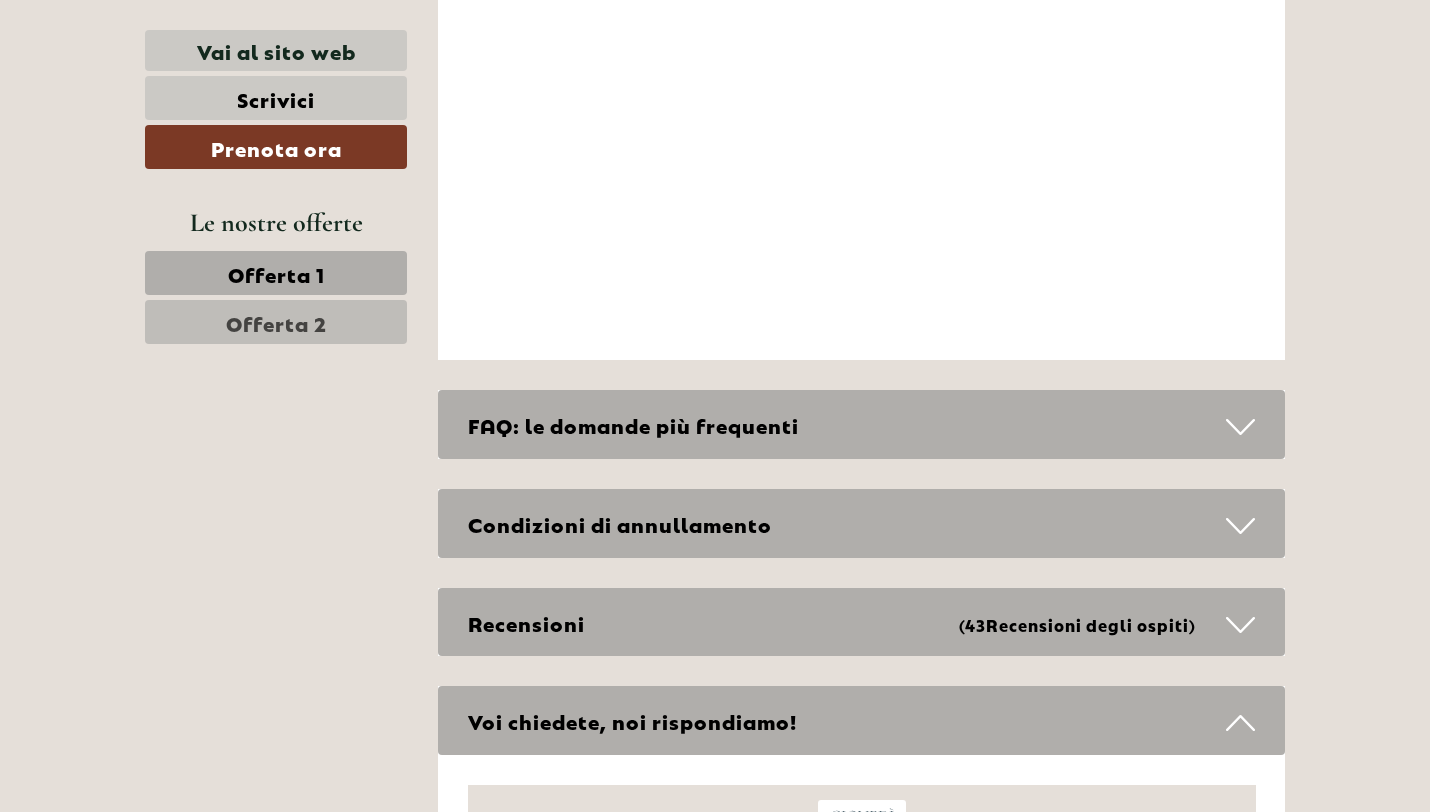 scroll, scrollTop: 7229, scrollLeft: 0, axis: vertical 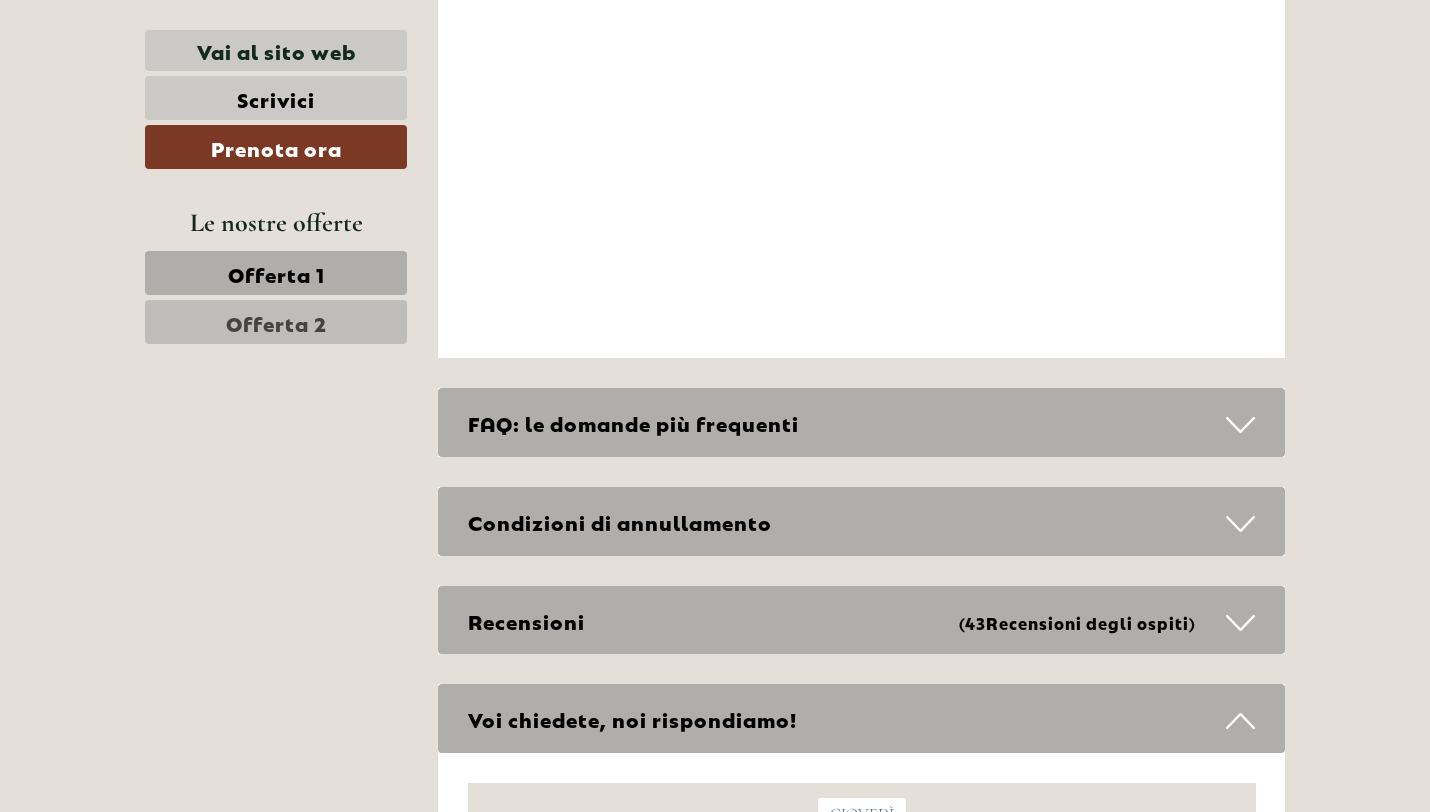 click at bounding box center [1240, -831] 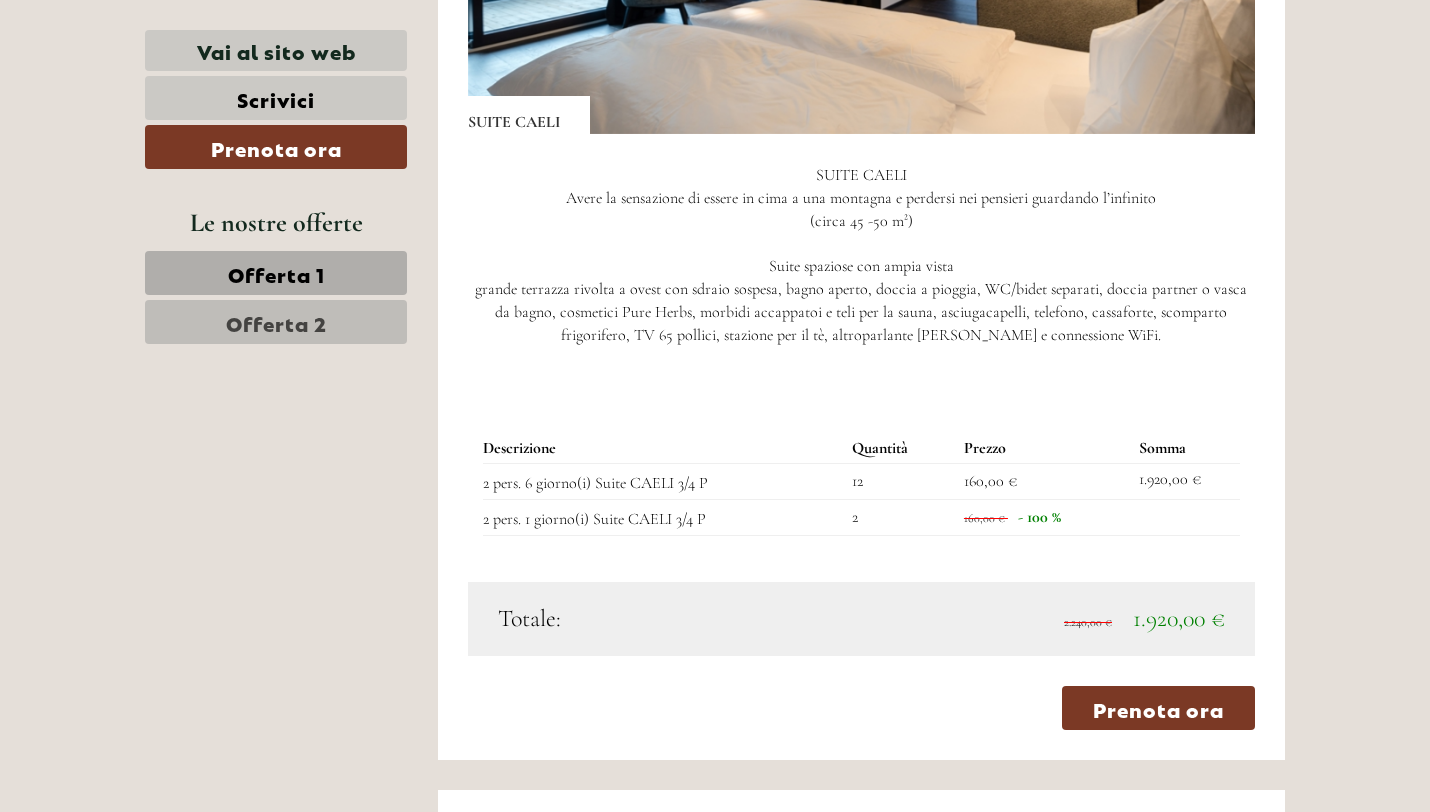 scroll, scrollTop: 3014, scrollLeft: 0, axis: vertical 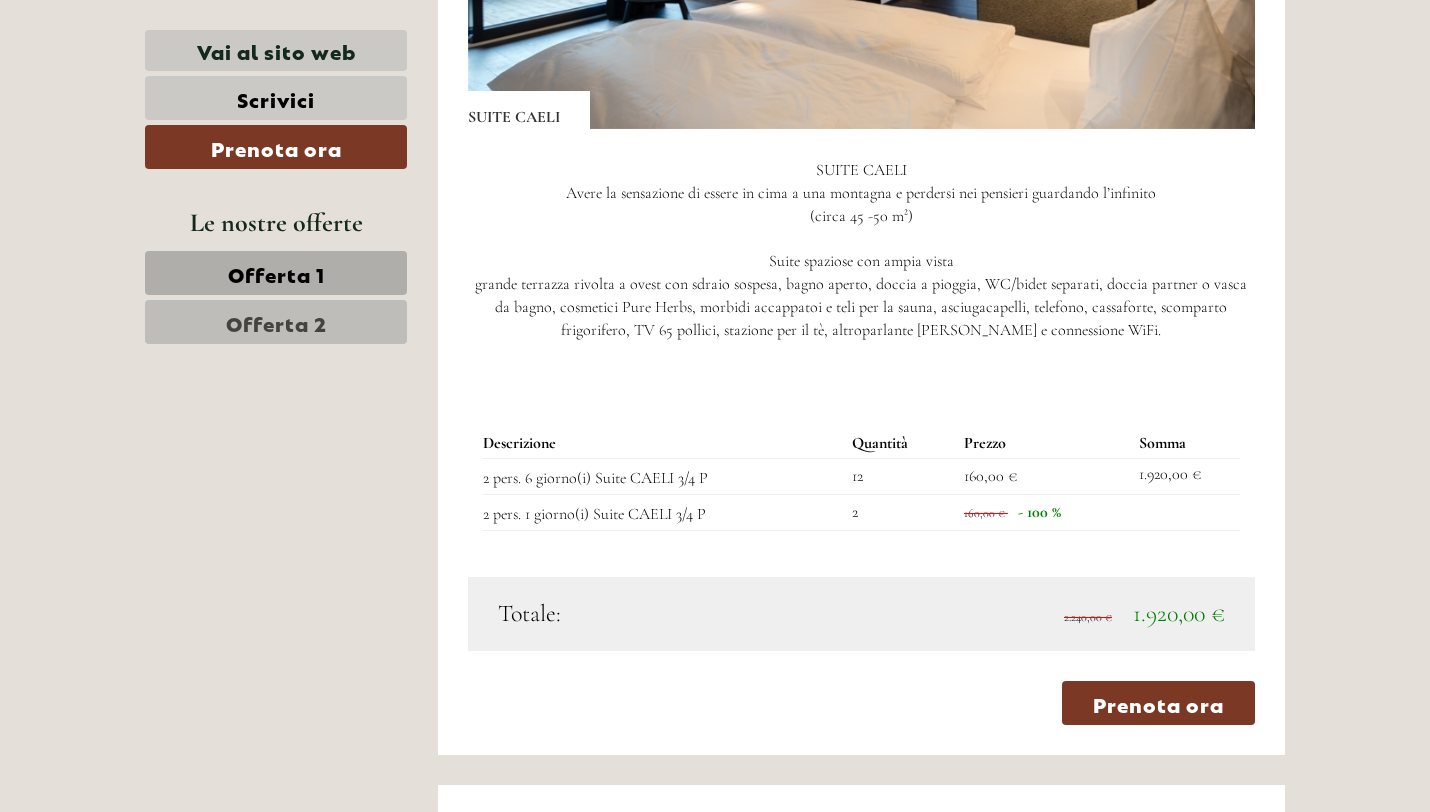 click at bounding box center [862, -68] 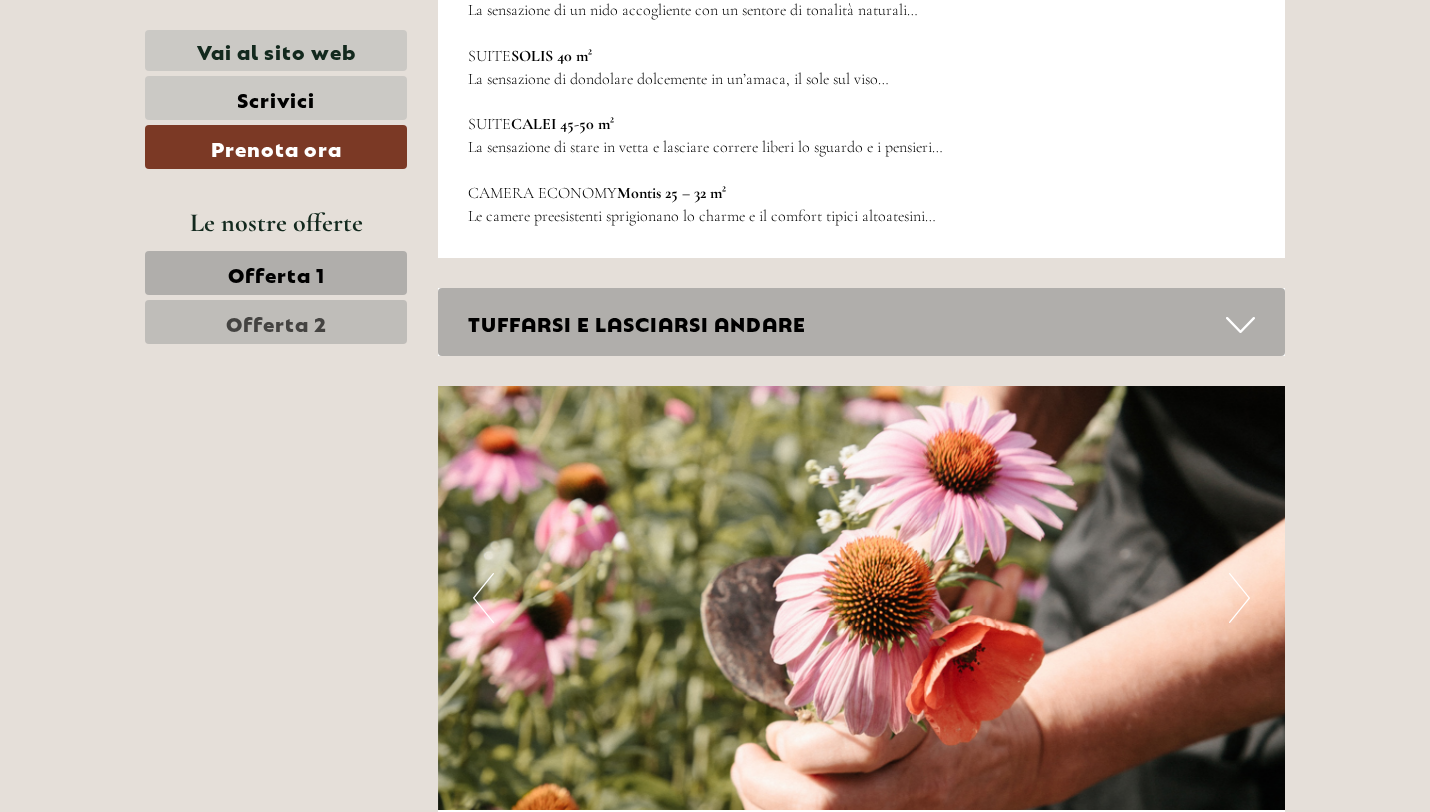 scroll, scrollTop: 4856, scrollLeft: 0, axis: vertical 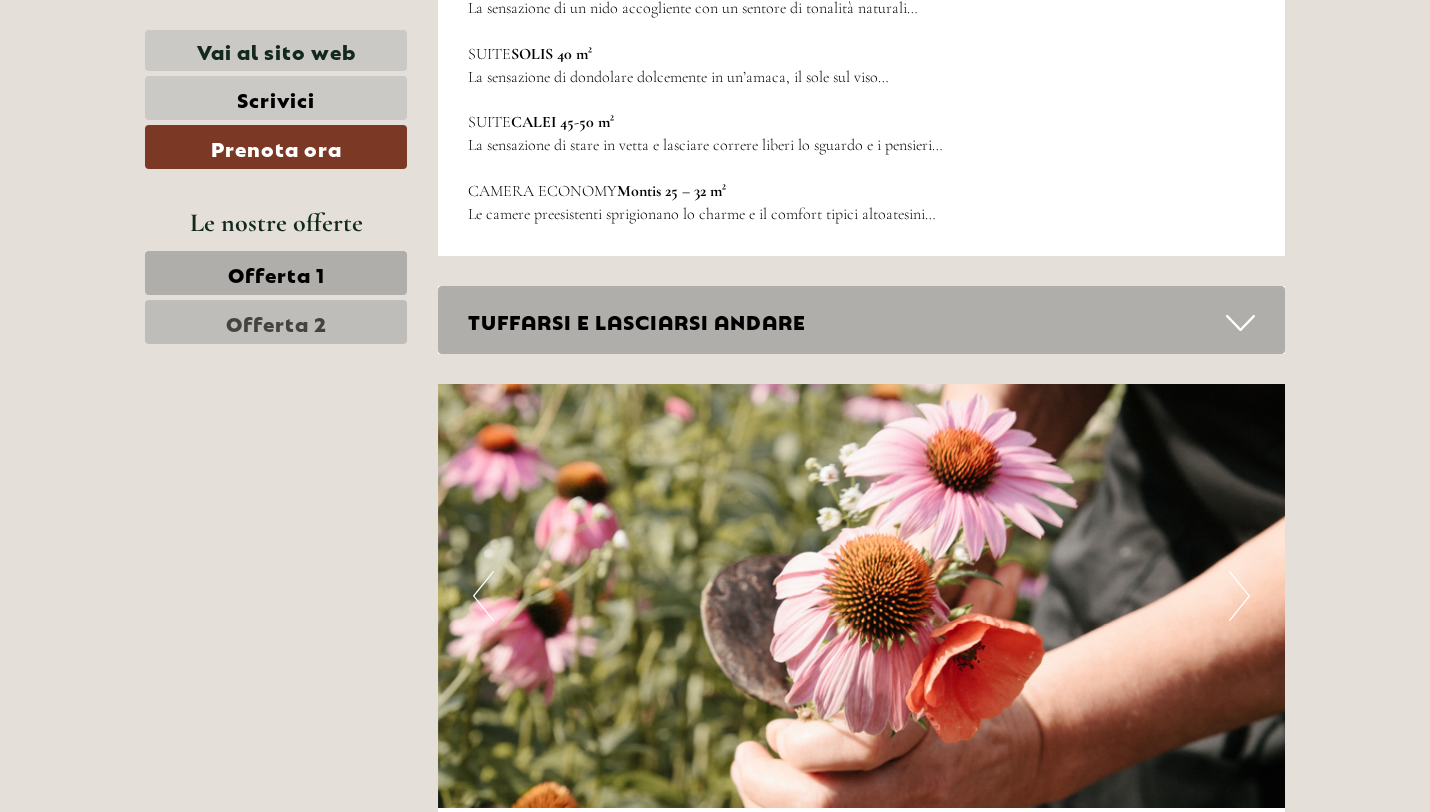 click on "Next" at bounding box center (1239, -590) 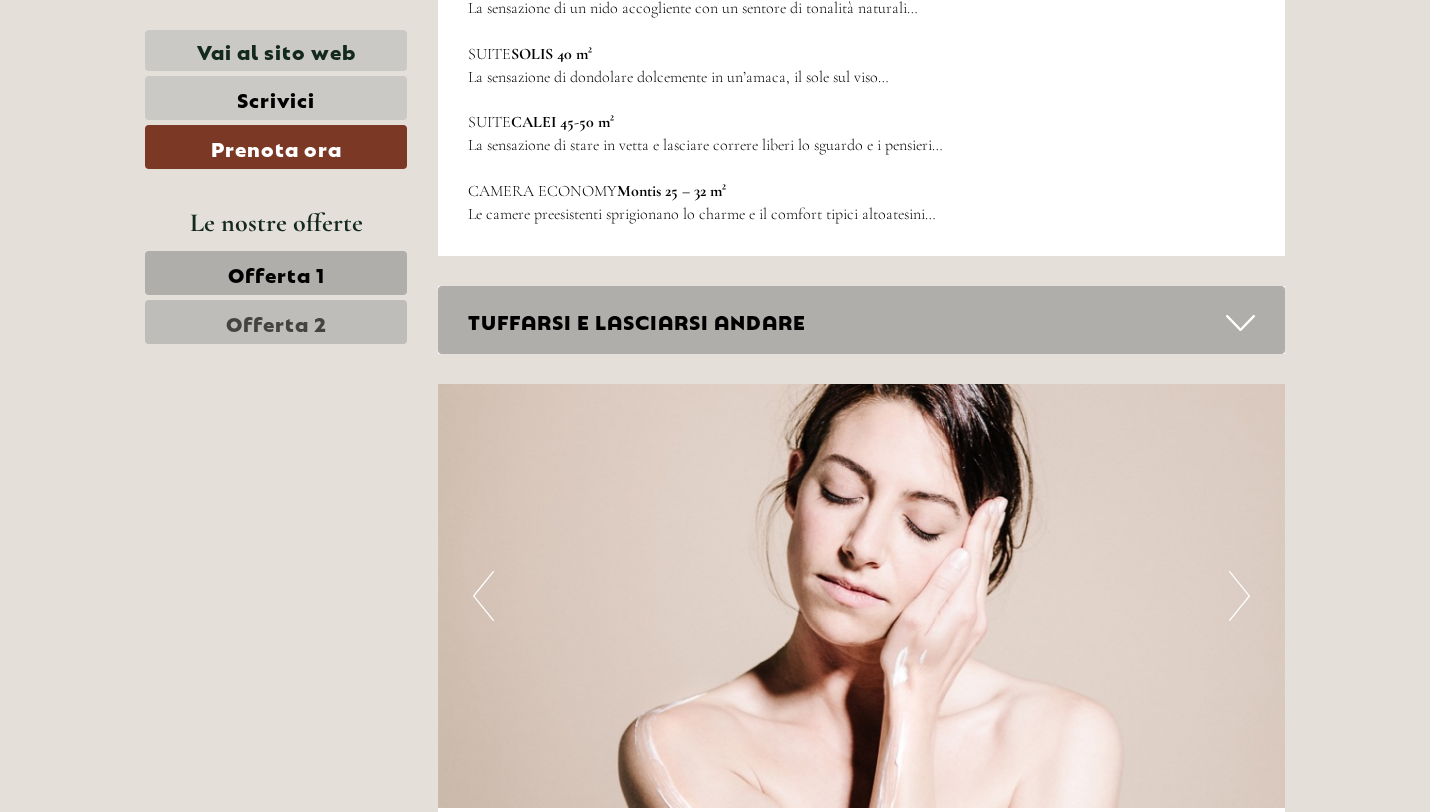 click on "Next" at bounding box center (1239, -590) 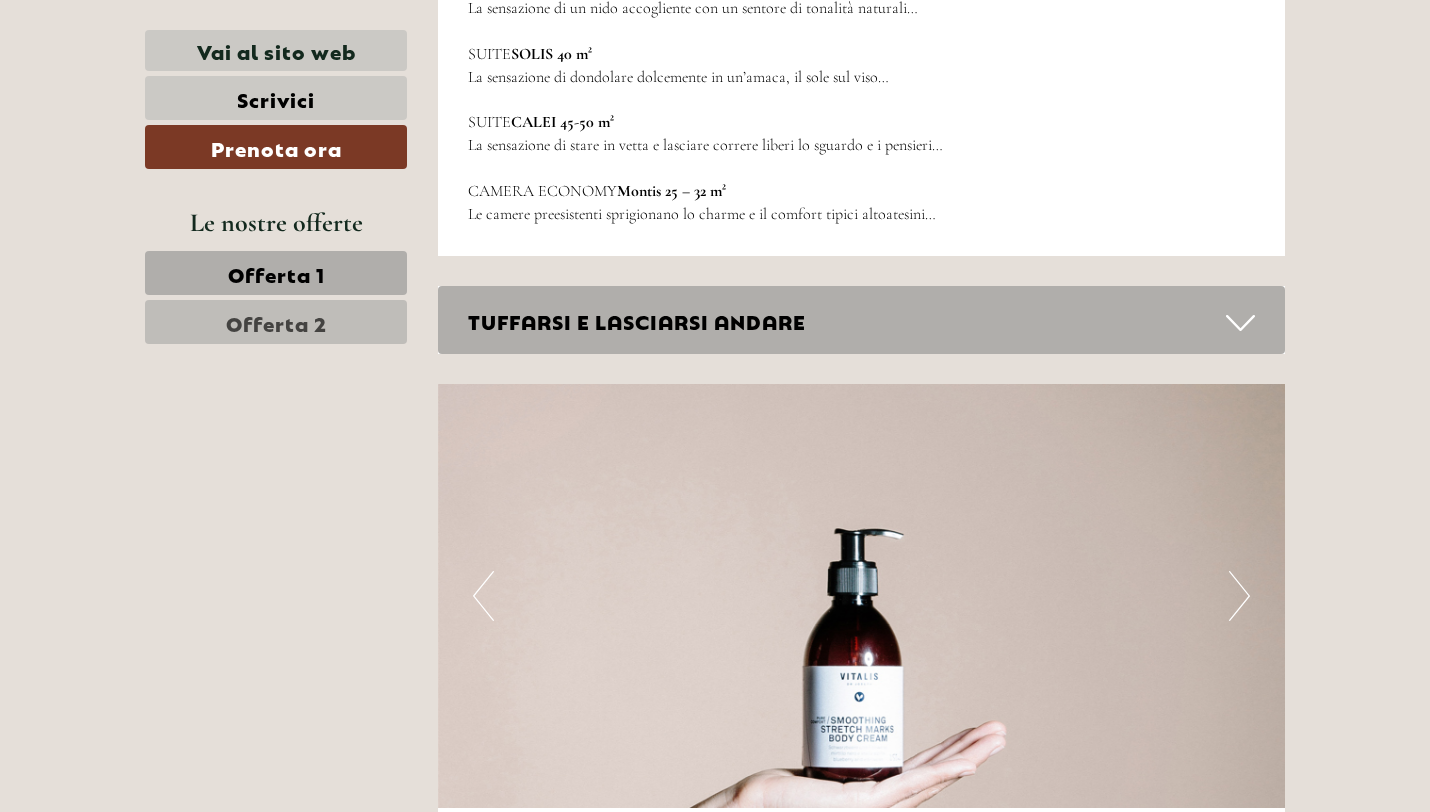 click on "Next" at bounding box center (1239, -590) 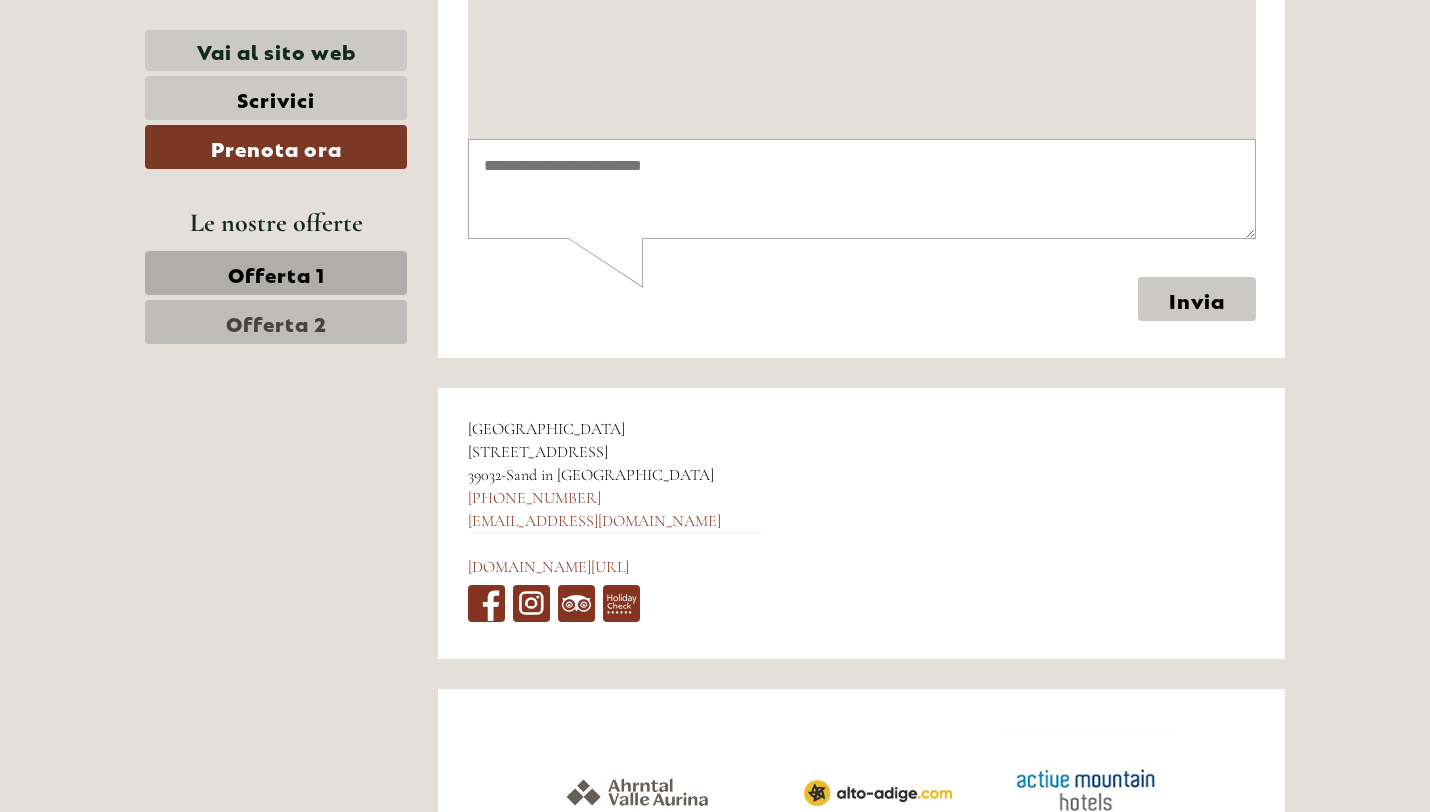 scroll, scrollTop: 9176, scrollLeft: 0, axis: vertical 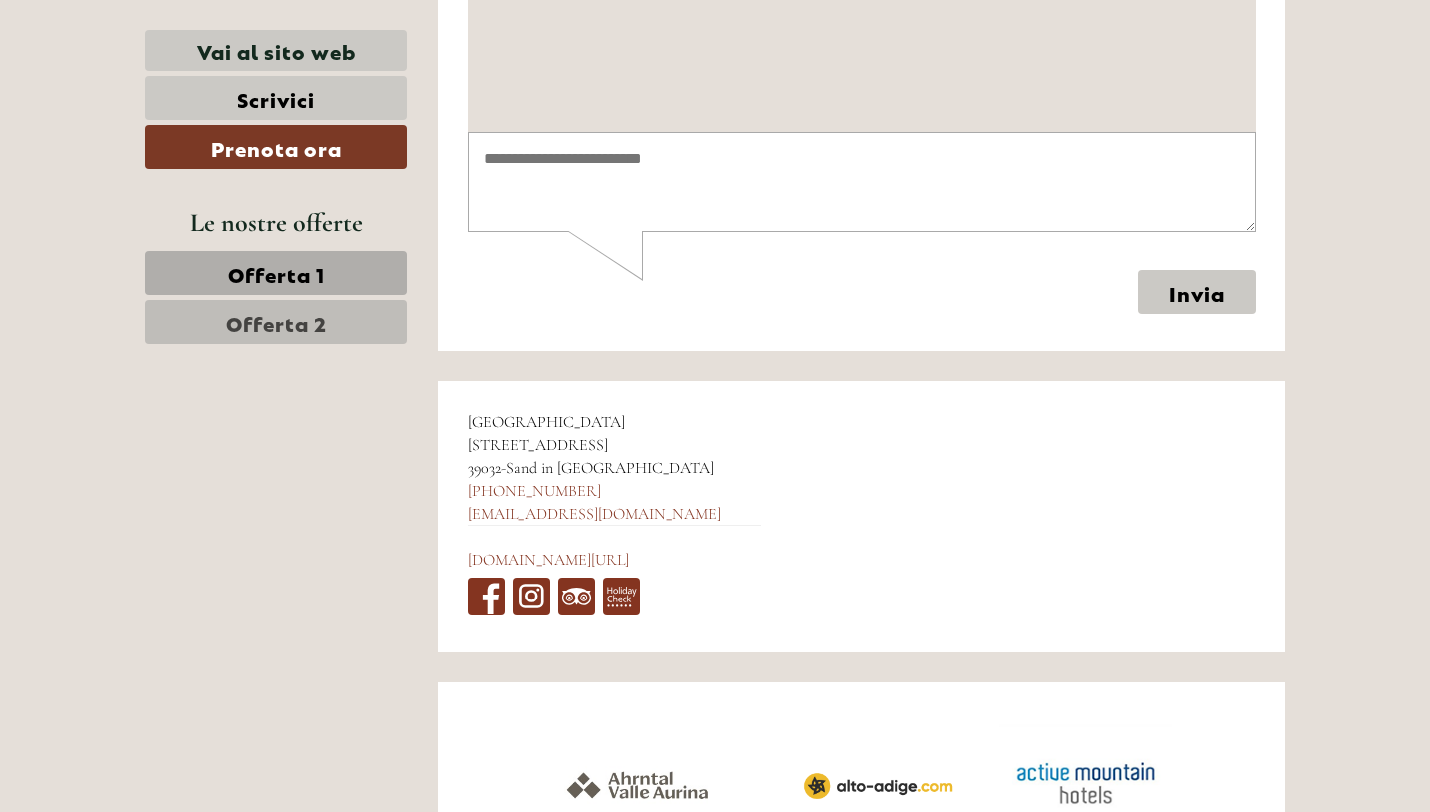 click at bounding box center (1240, -408) 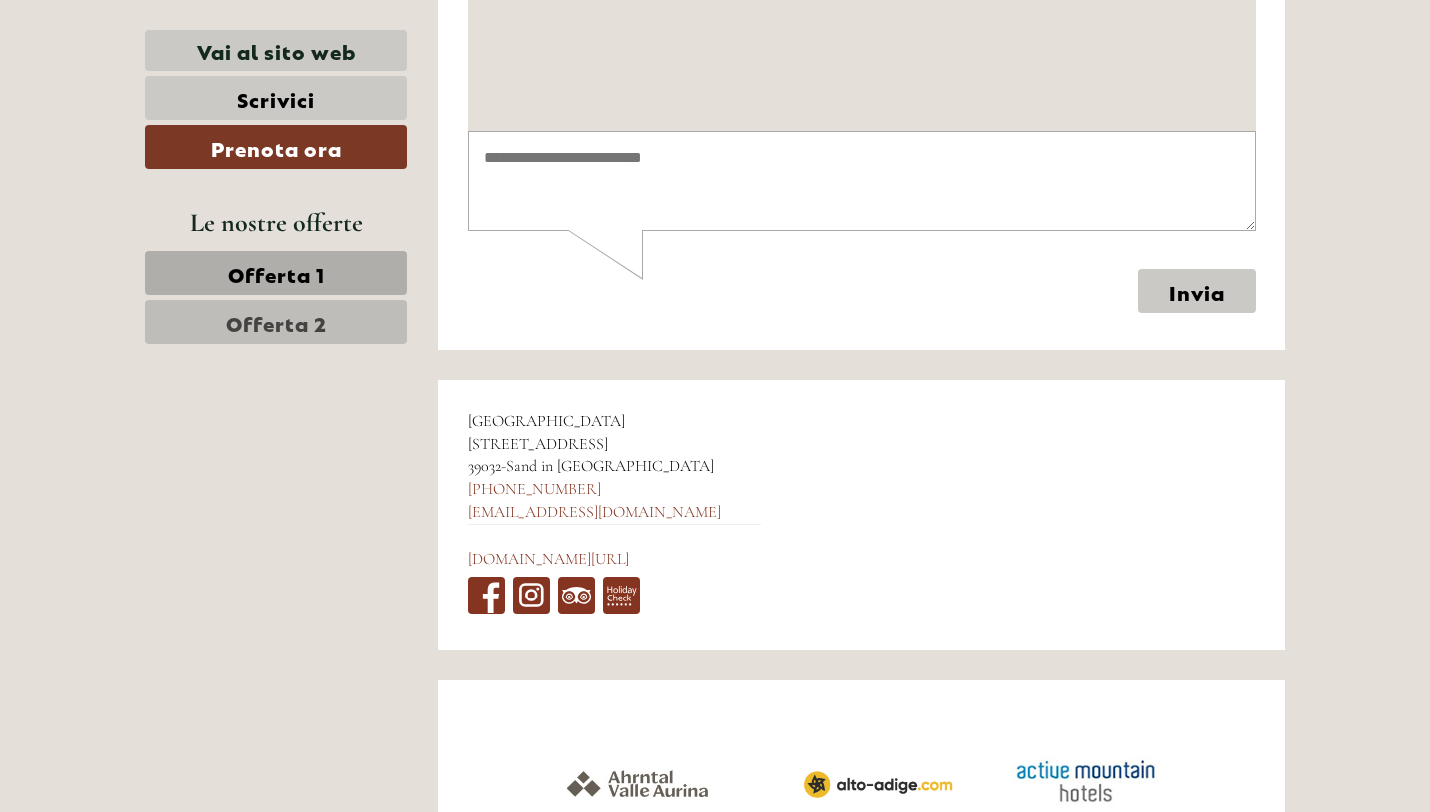 scroll, scrollTop: 9899, scrollLeft: 0, axis: vertical 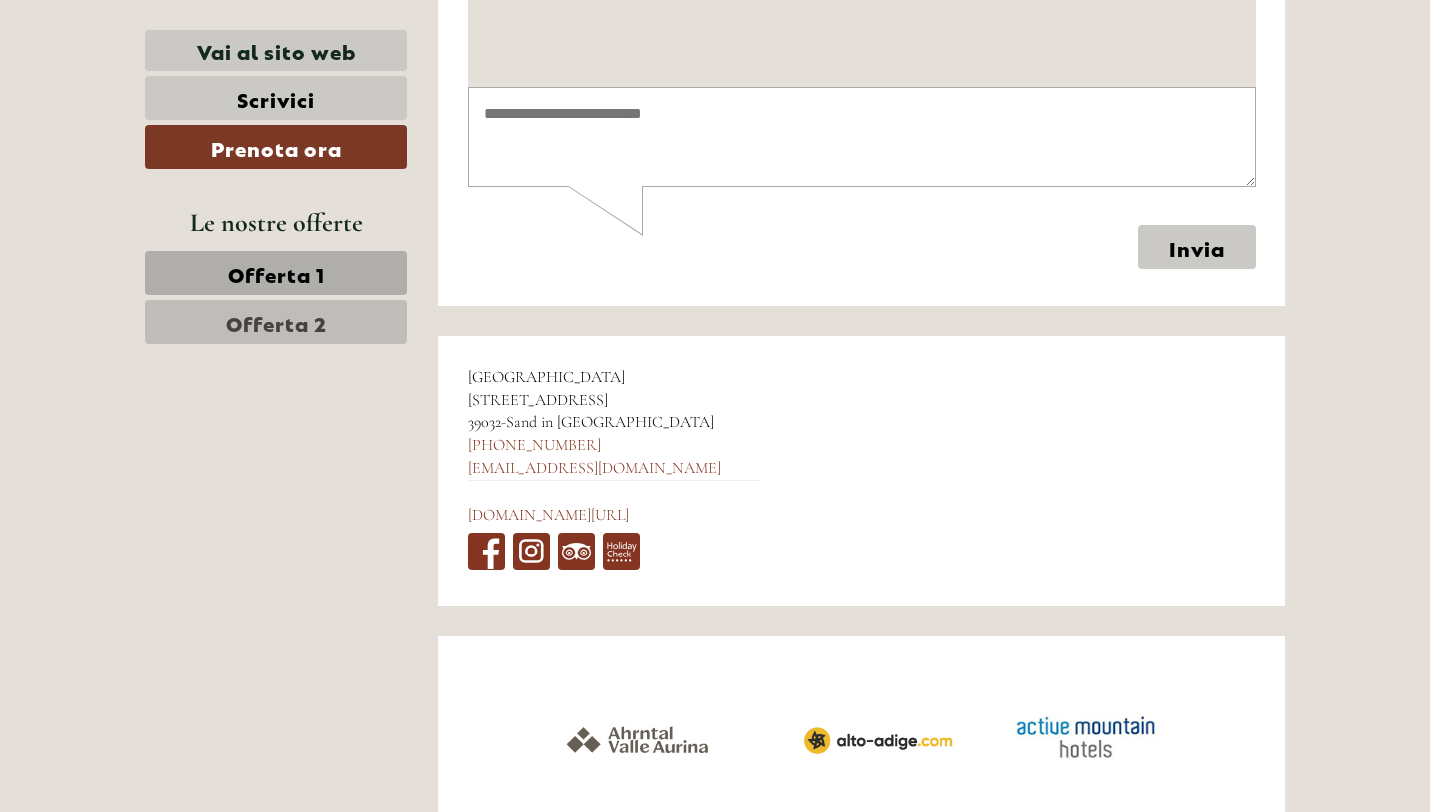 click on "di più" at bounding box center [862, -473] 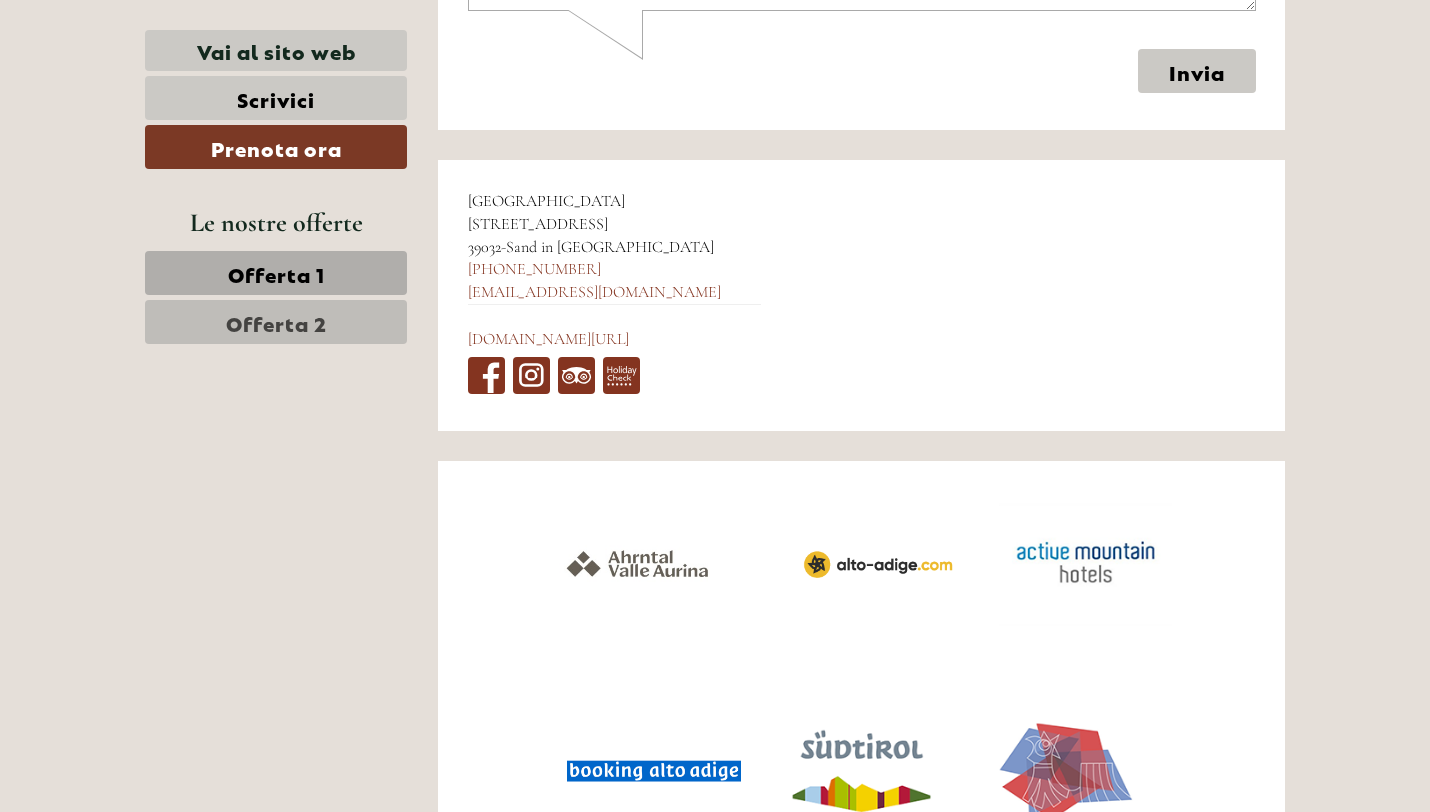 scroll, scrollTop: 10494, scrollLeft: 0, axis: vertical 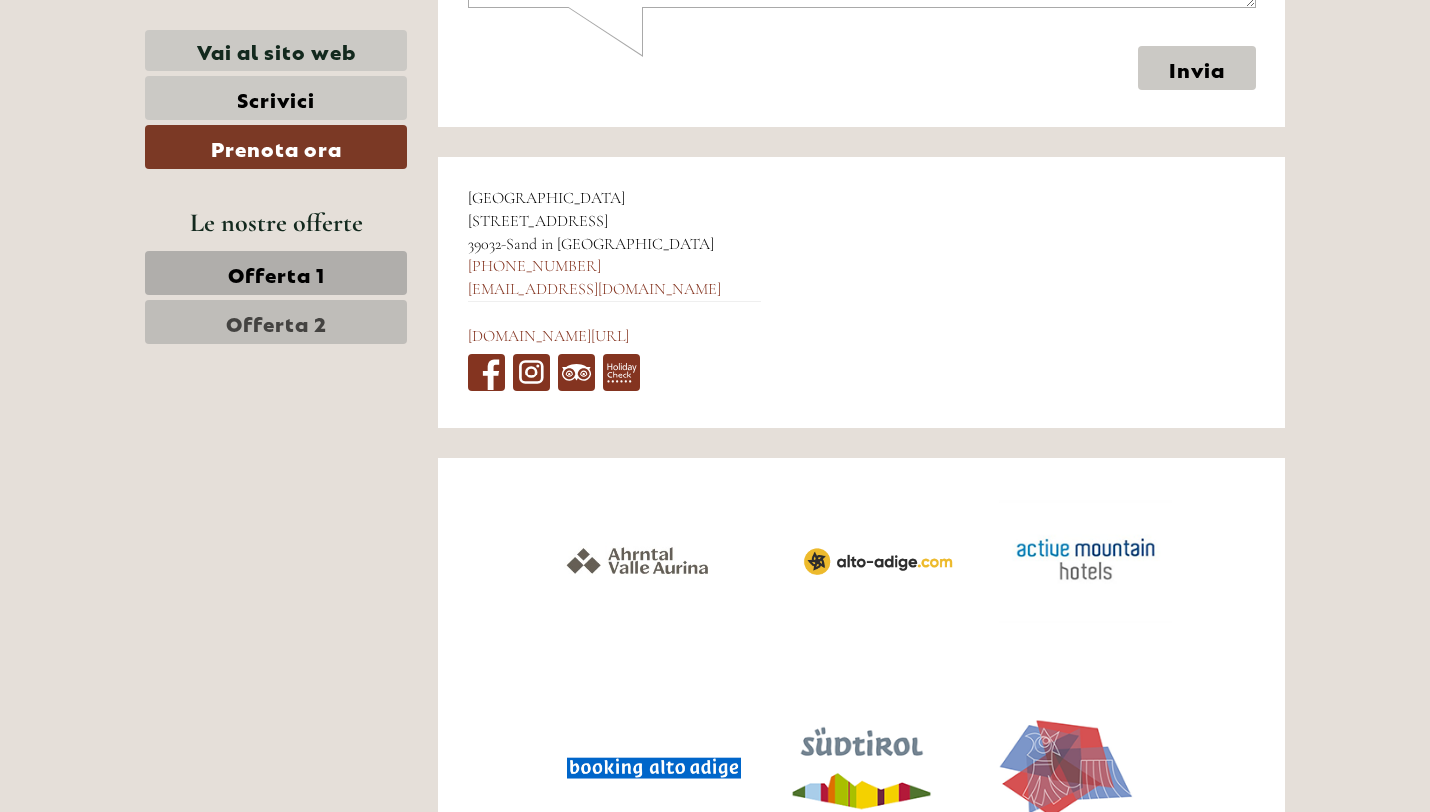 click on "di più" at bounding box center [862, -651] 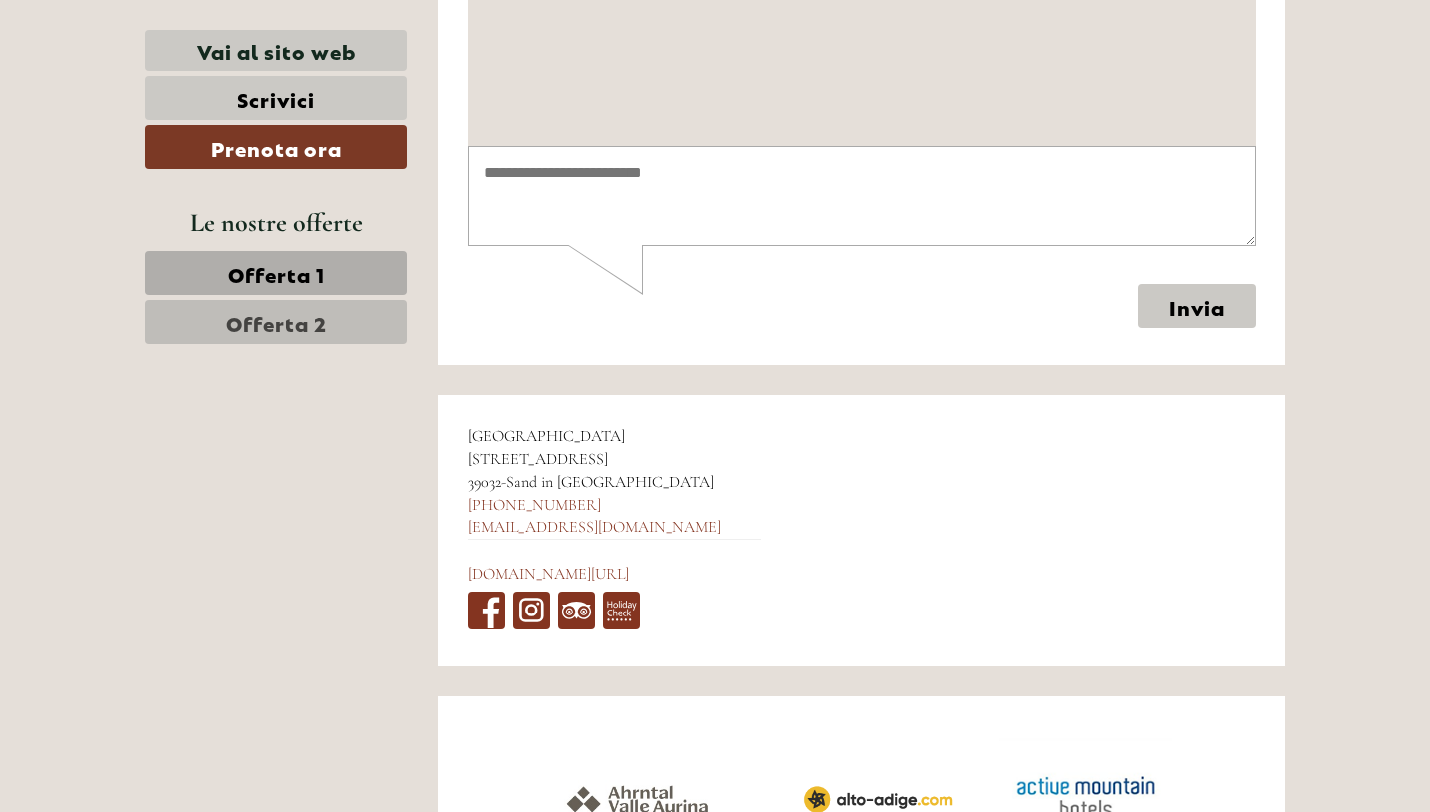 scroll, scrollTop: 10731, scrollLeft: 0, axis: vertical 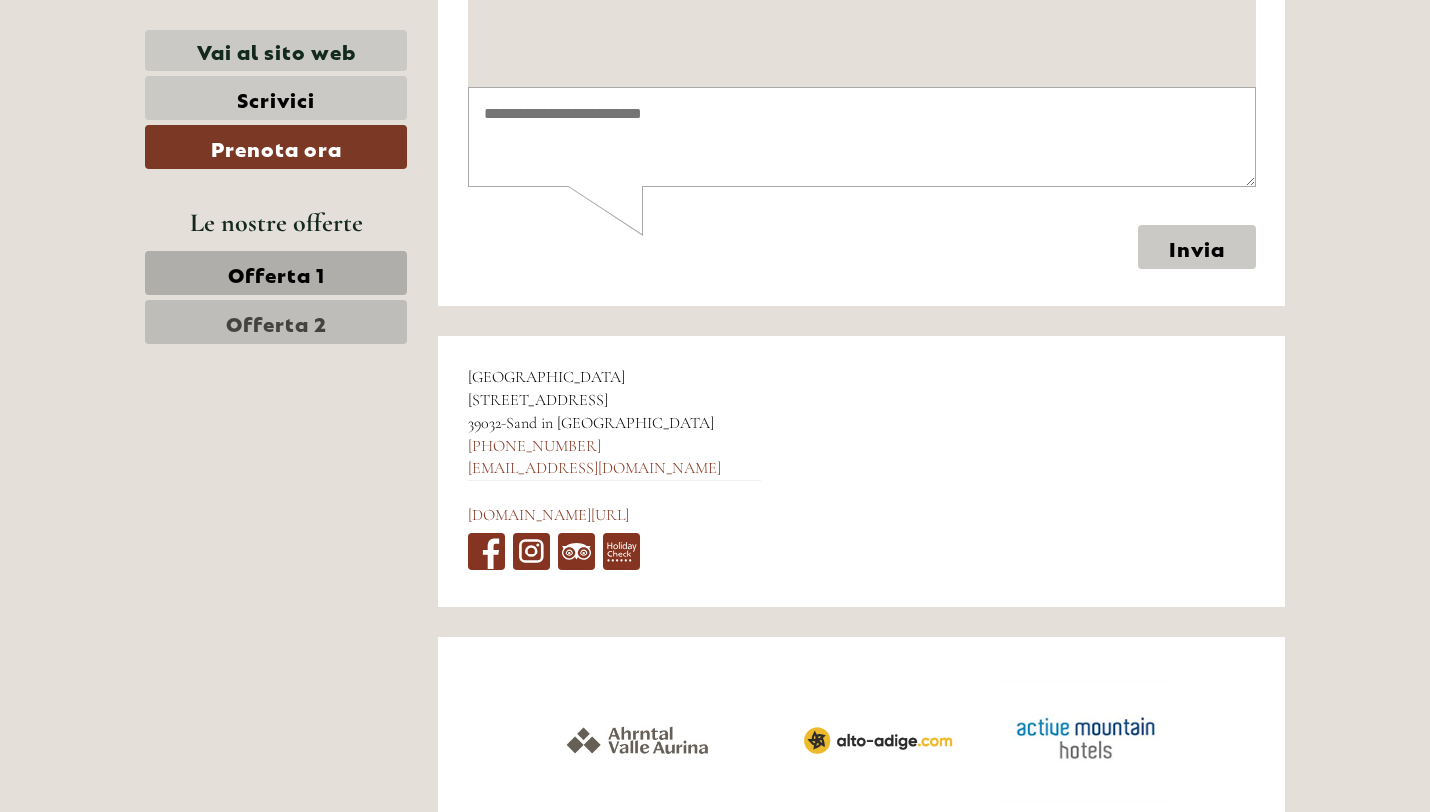 click on "di più" at bounding box center (862, -472) 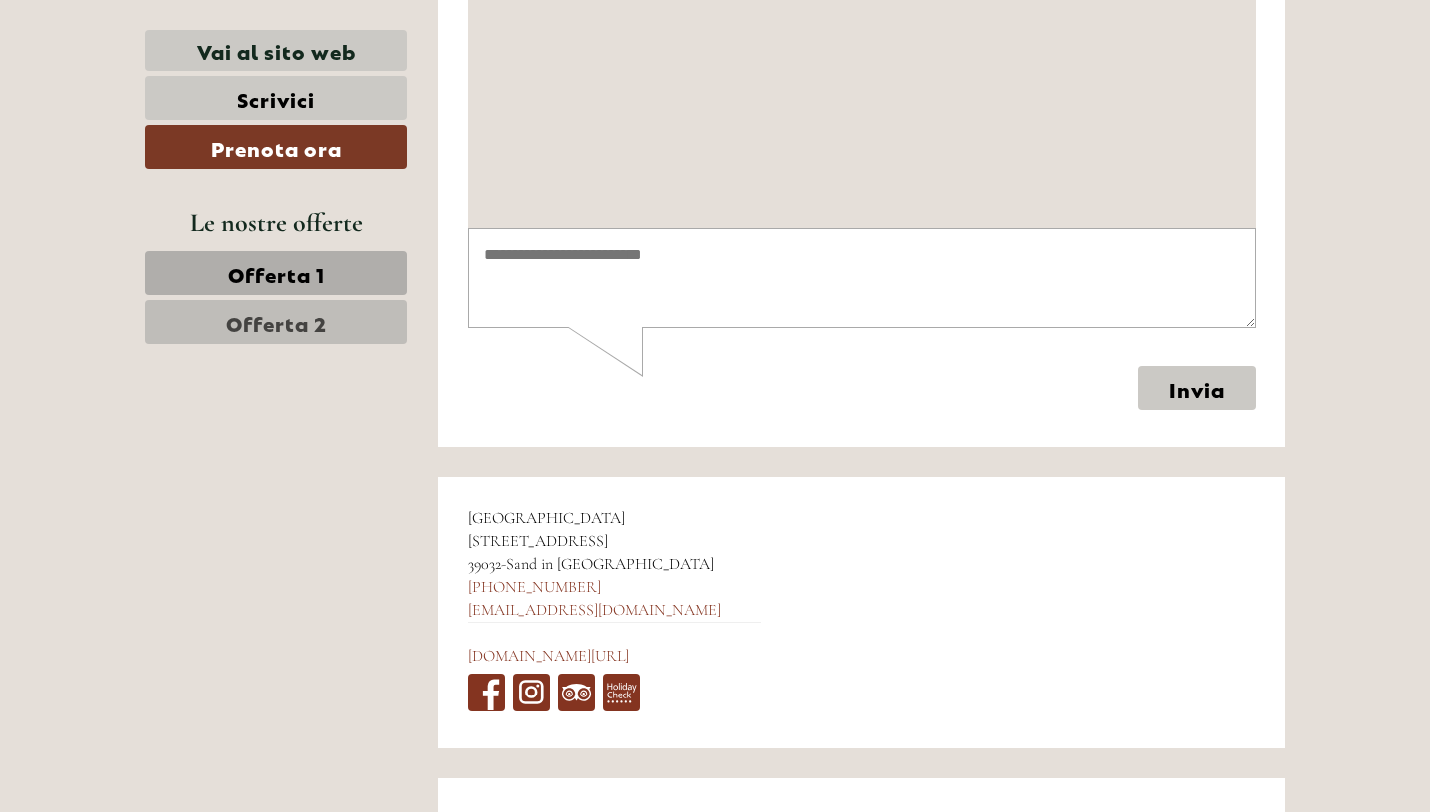 scroll, scrollTop: 10999, scrollLeft: 0, axis: vertical 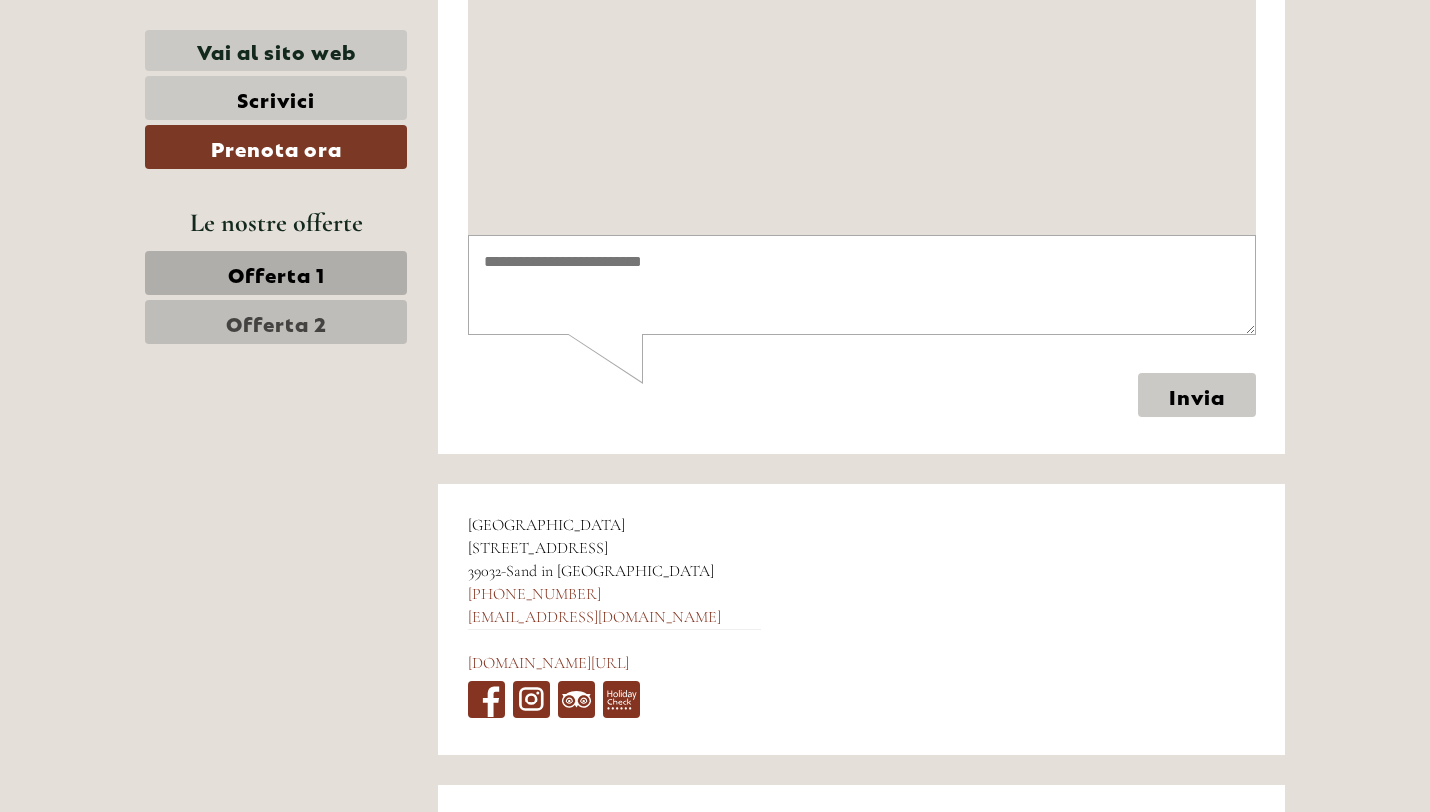 click on "di più" at bounding box center (862, -324) 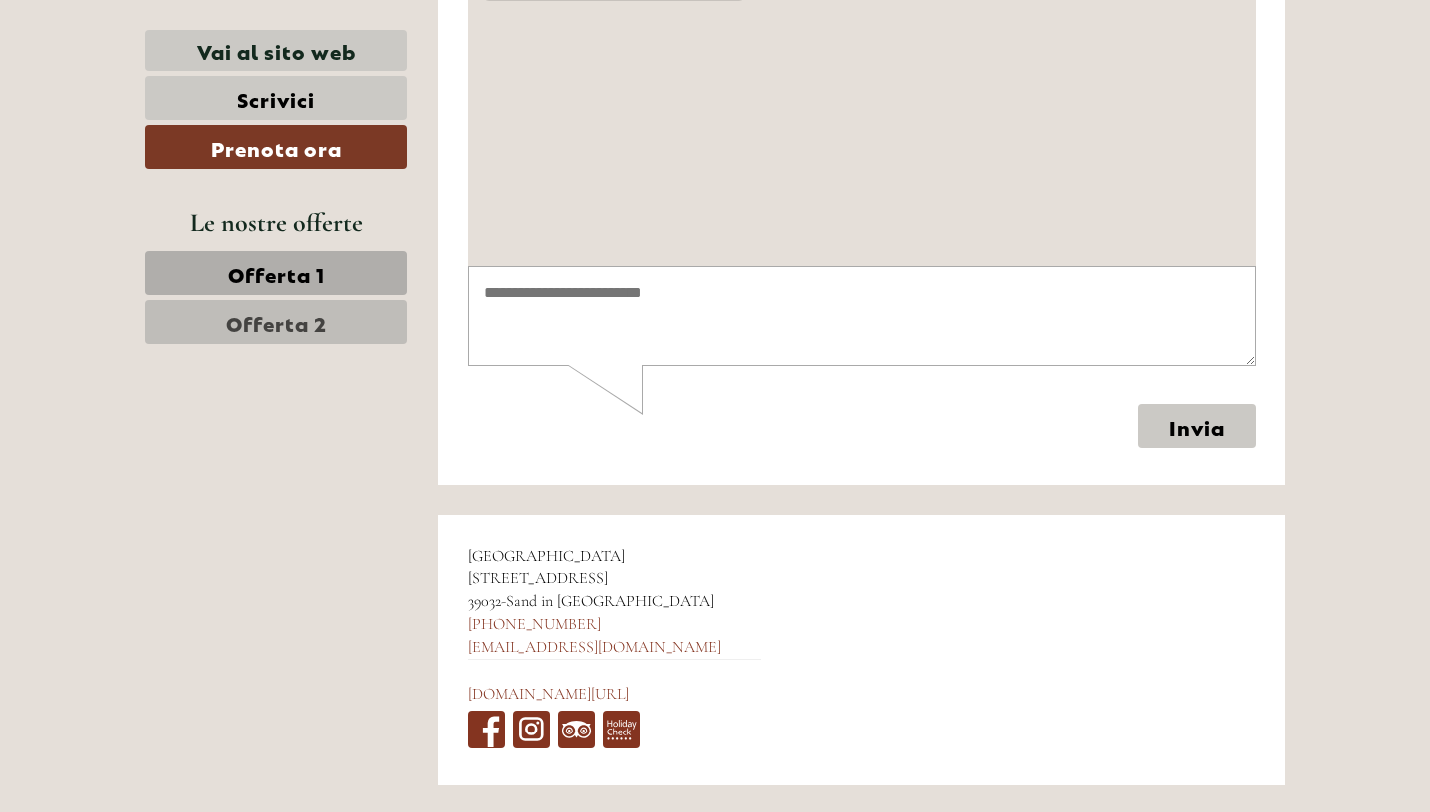 scroll, scrollTop: 11531, scrollLeft: 0, axis: vertical 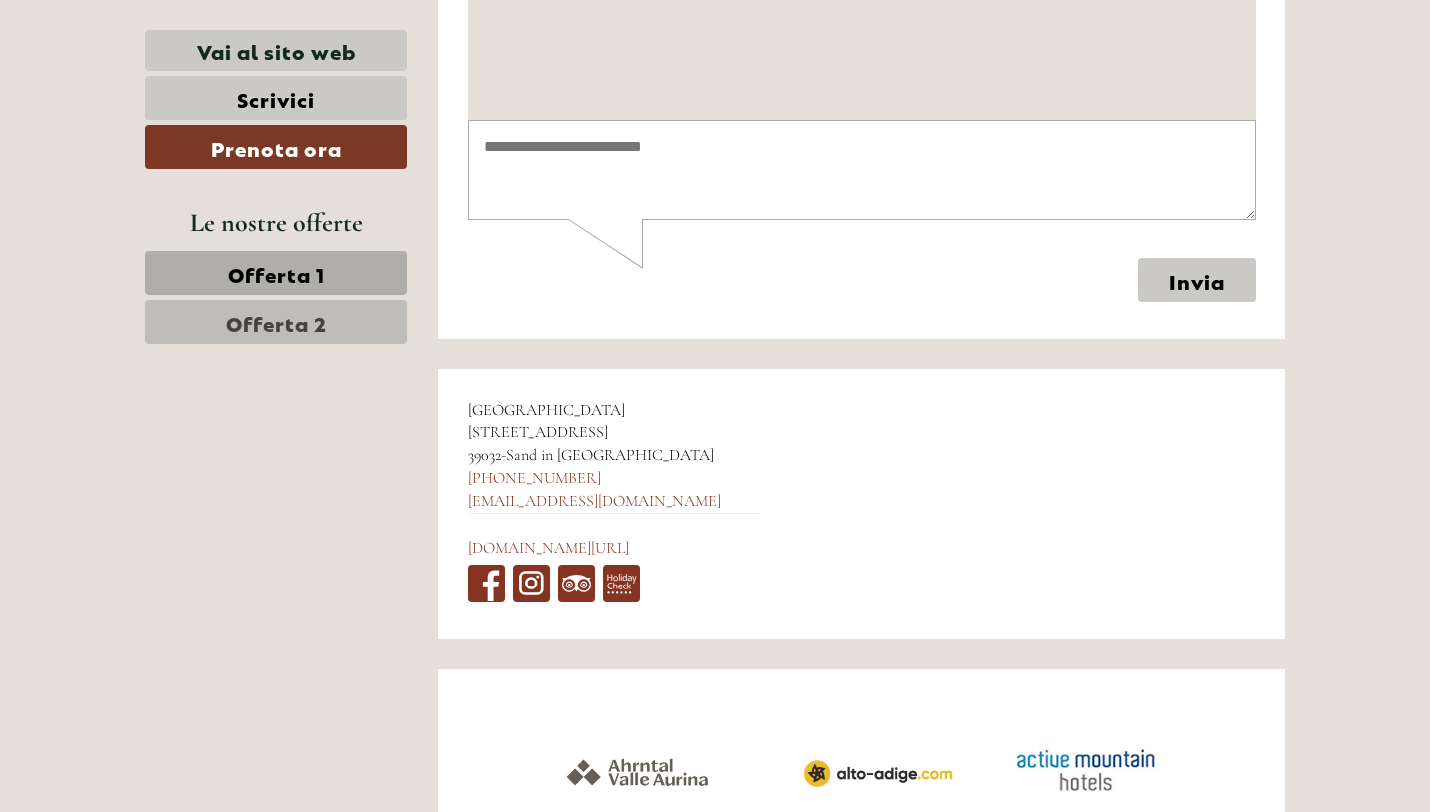 click at bounding box center (838, -438) 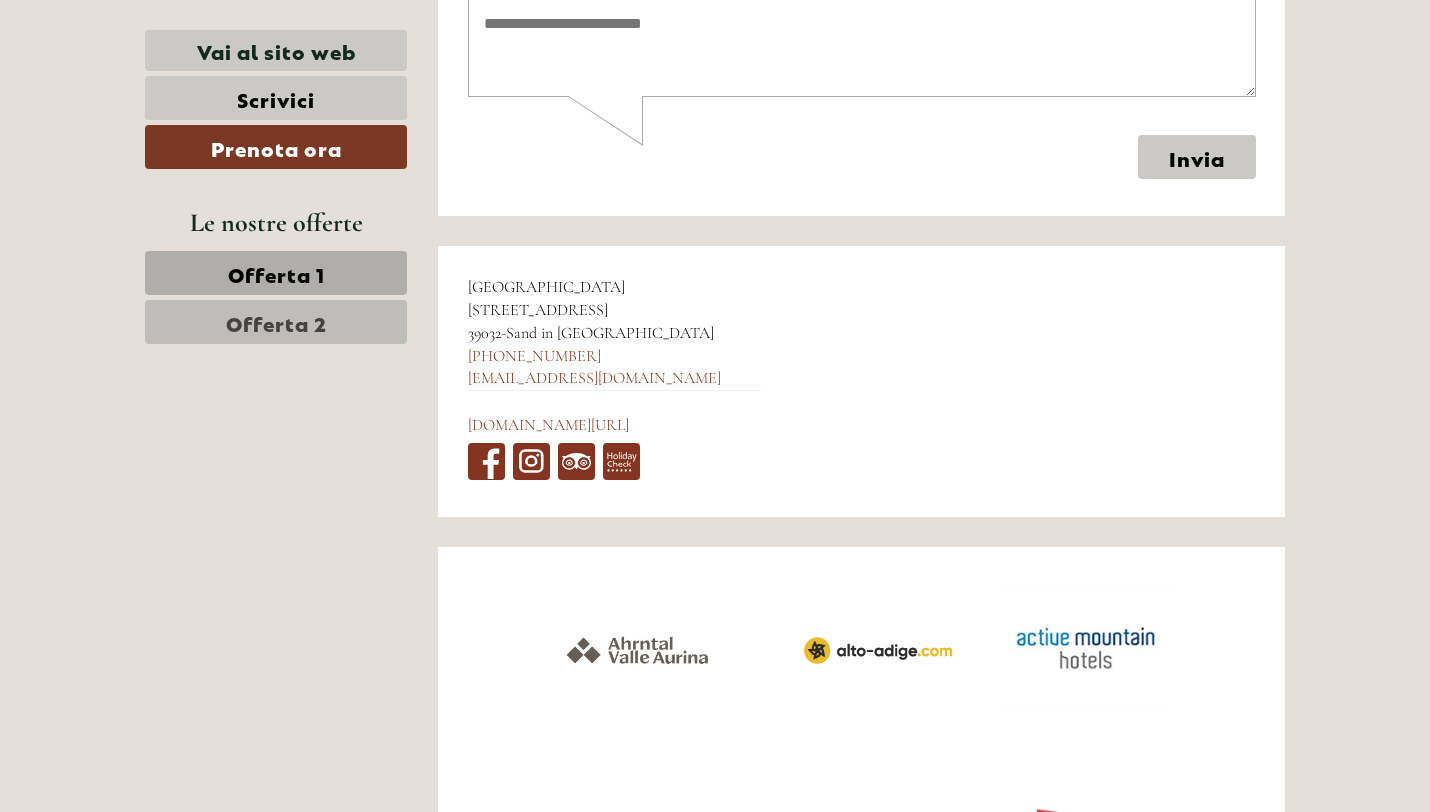 scroll, scrollTop: 12116, scrollLeft: 0, axis: vertical 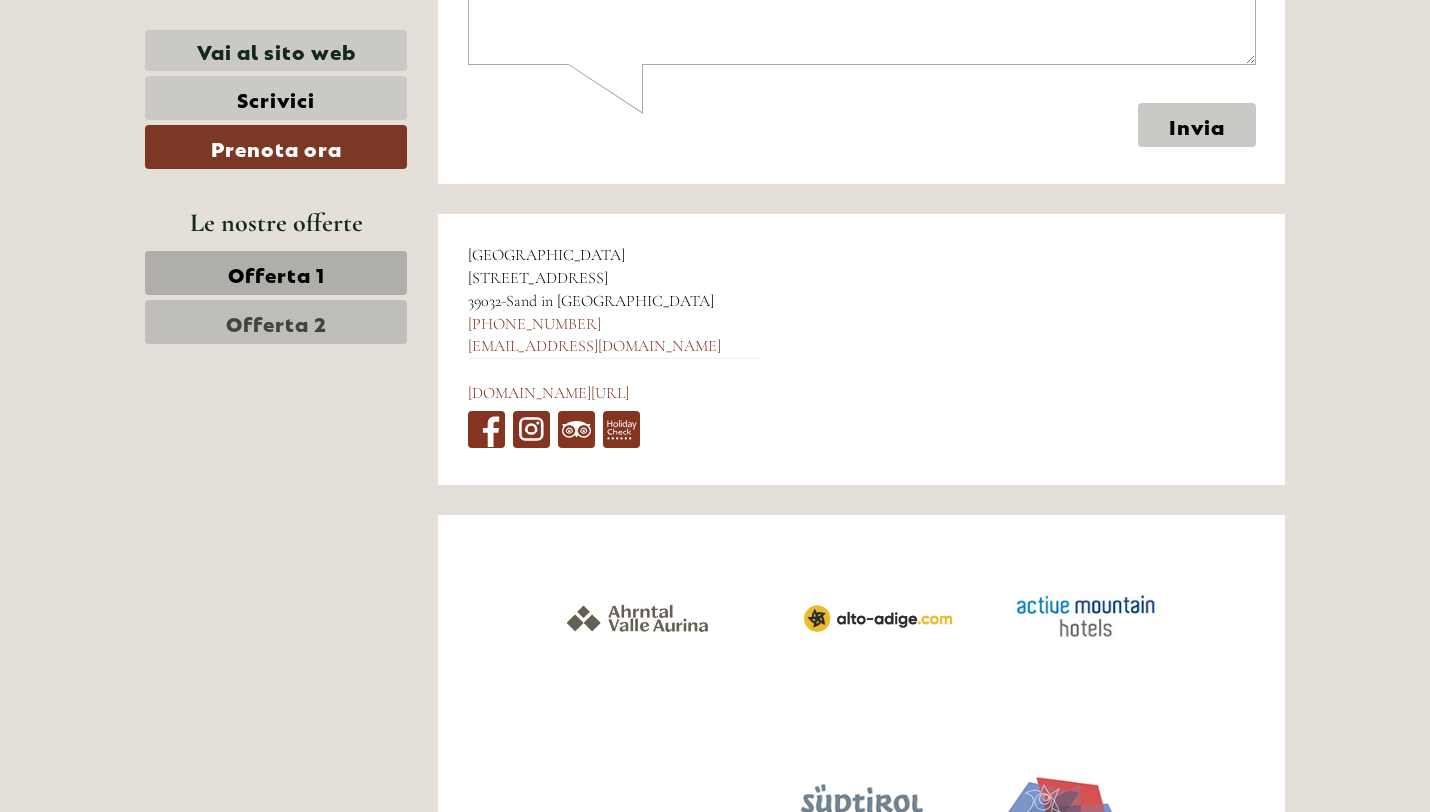 click on "di più" at bounding box center [862, -594] 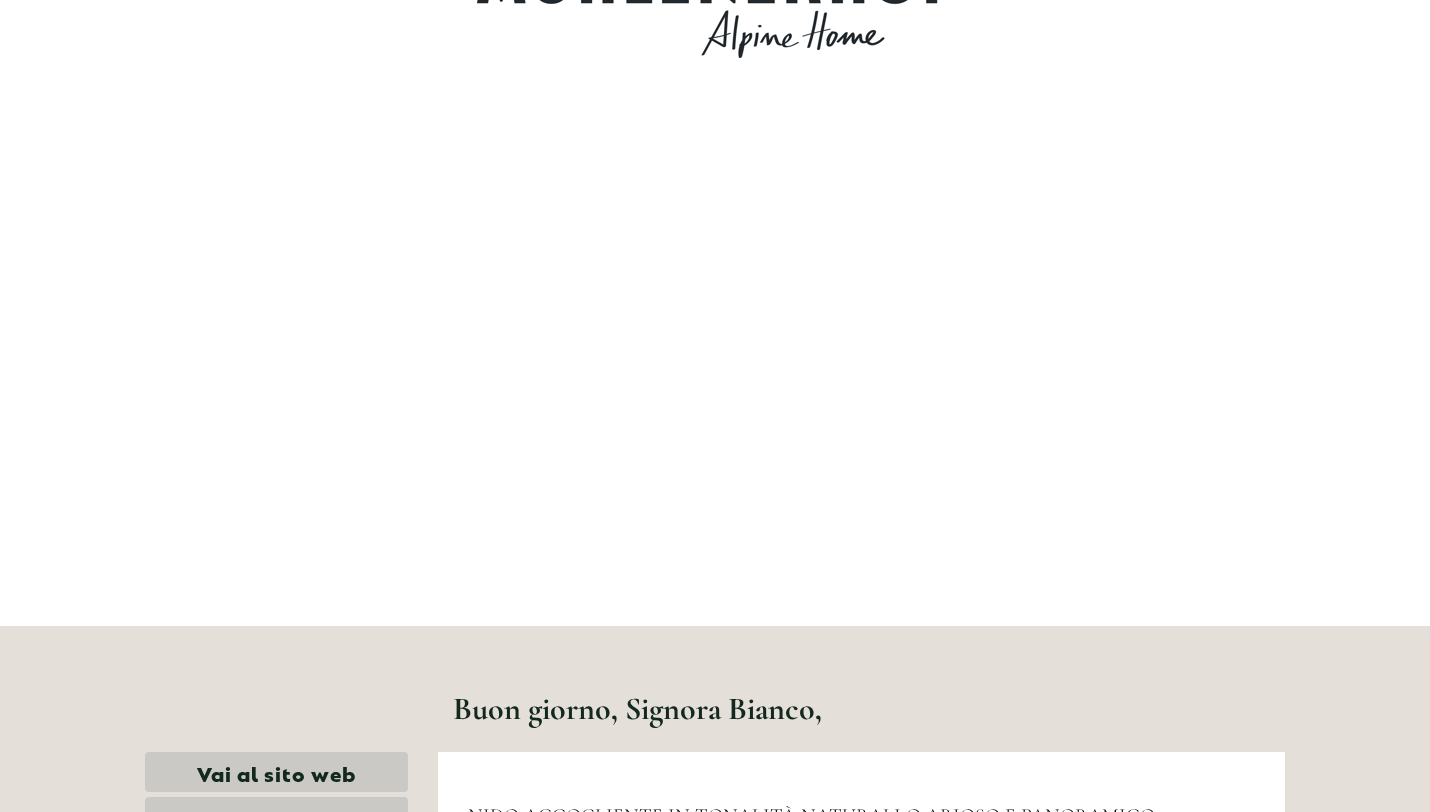 scroll, scrollTop: 0, scrollLeft: 0, axis: both 